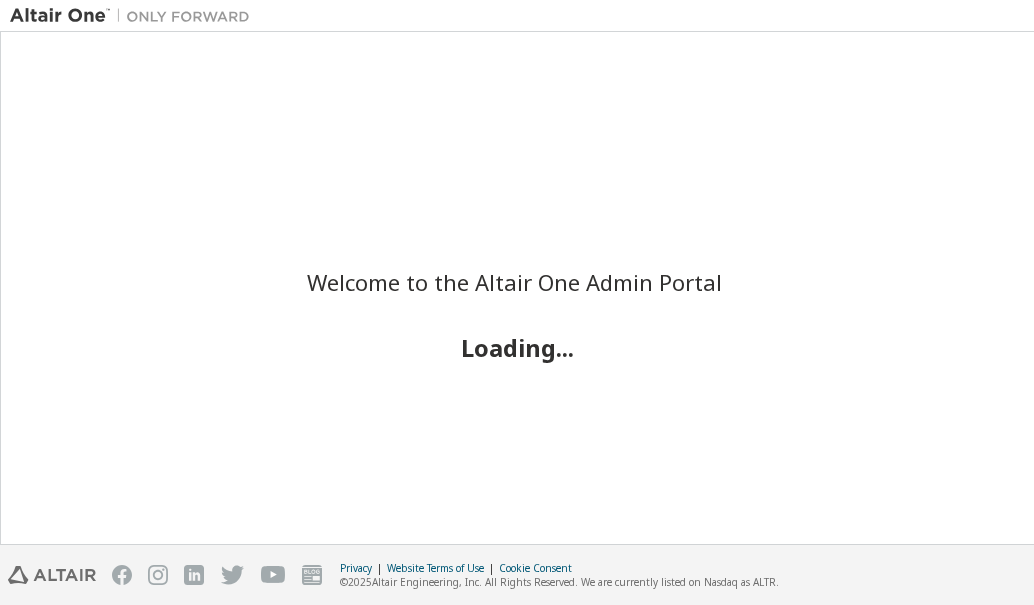 scroll, scrollTop: 0, scrollLeft: 0, axis: both 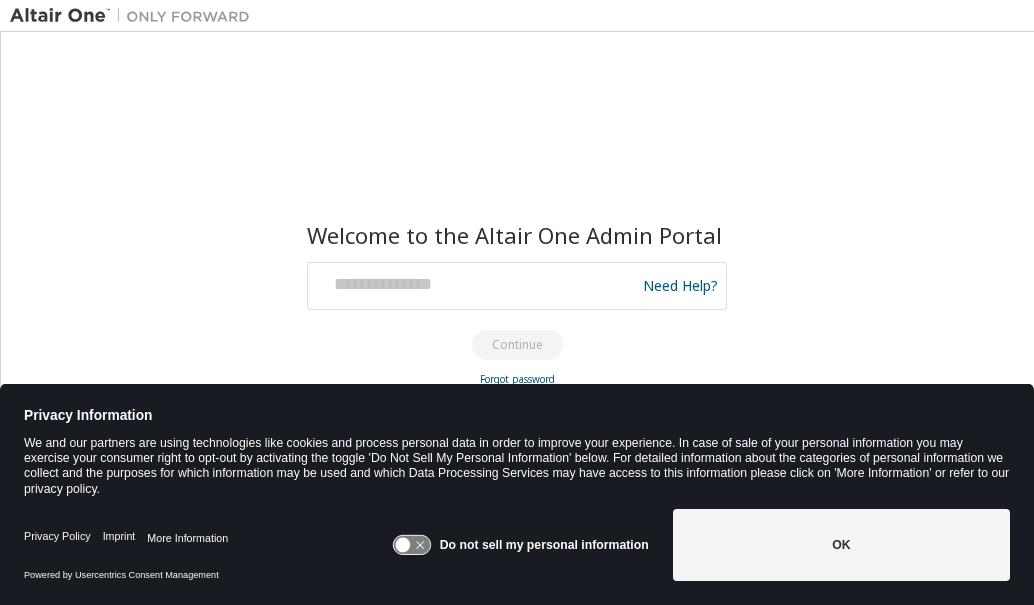 drag, startPoint x: 496, startPoint y: 289, endPoint x: 386, endPoint y: 253, distance: 115.74109 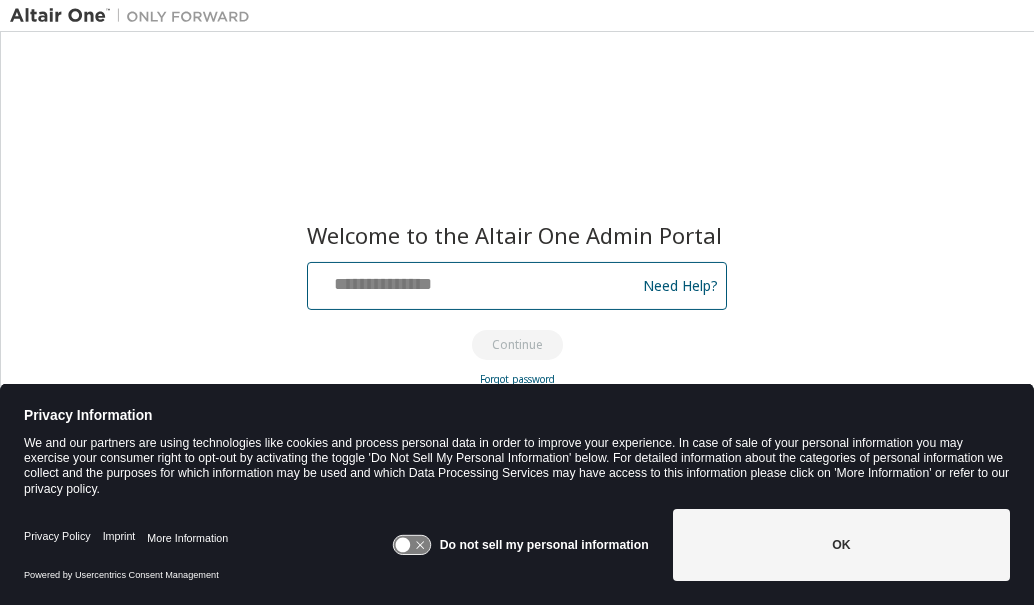 click at bounding box center [474, 281] 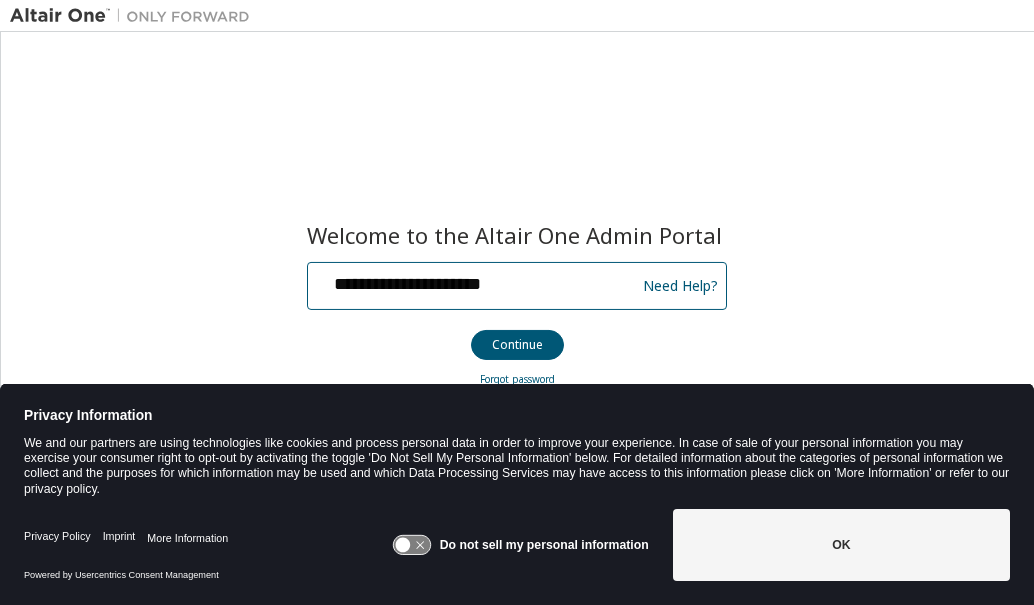 type on "**********" 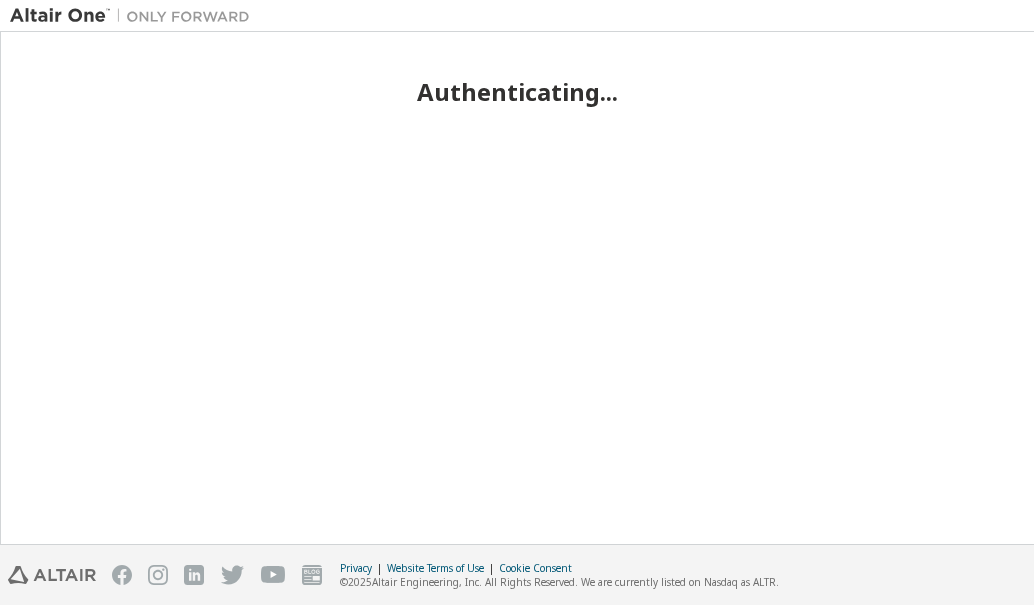 scroll, scrollTop: 0, scrollLeft: 0, axis: both 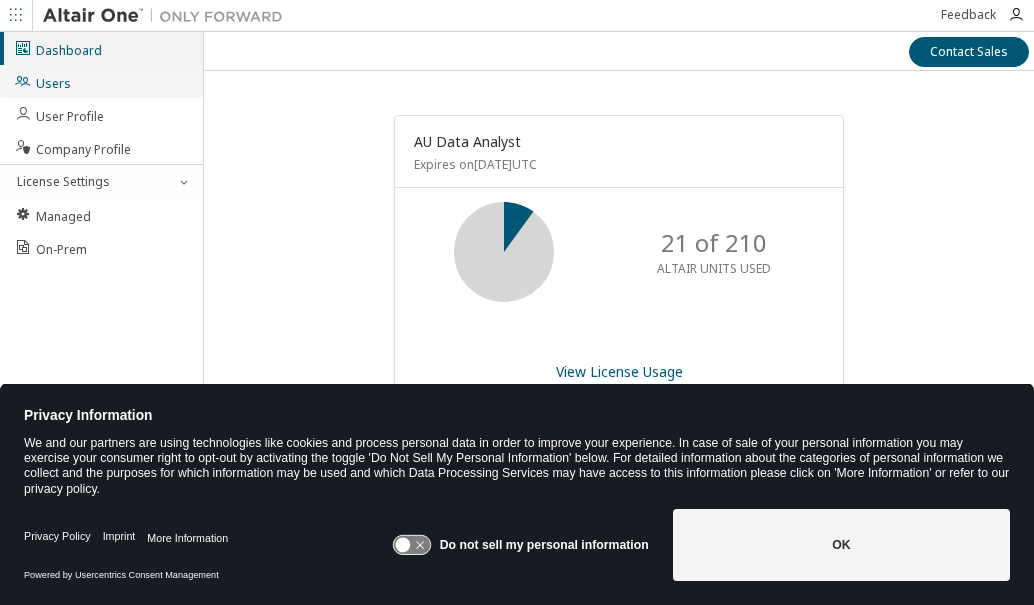 click on "Users" at bounding box center [42, 81] 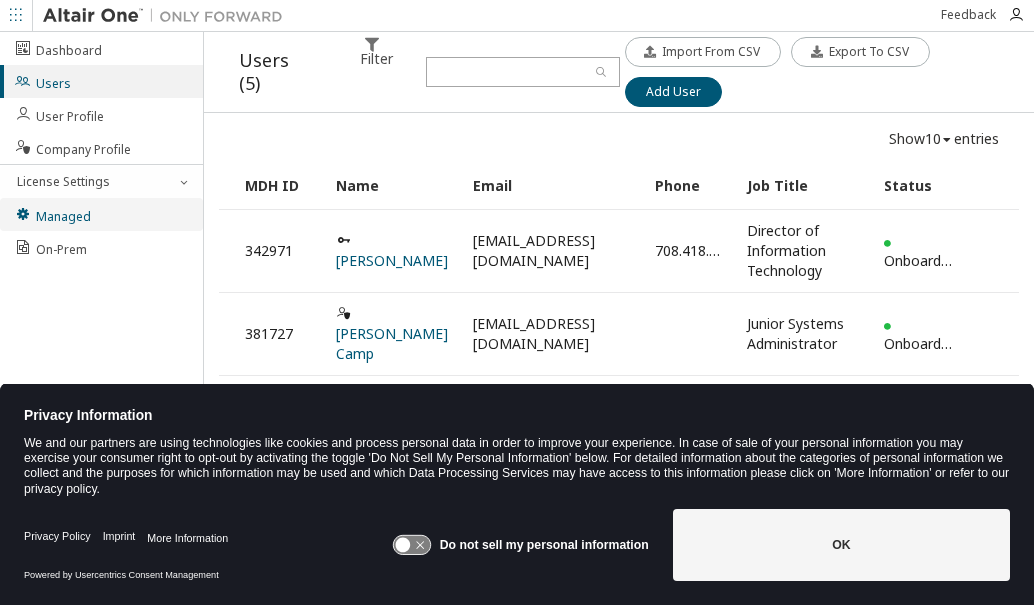 click on "Managed" at bounding box center (52, 214) 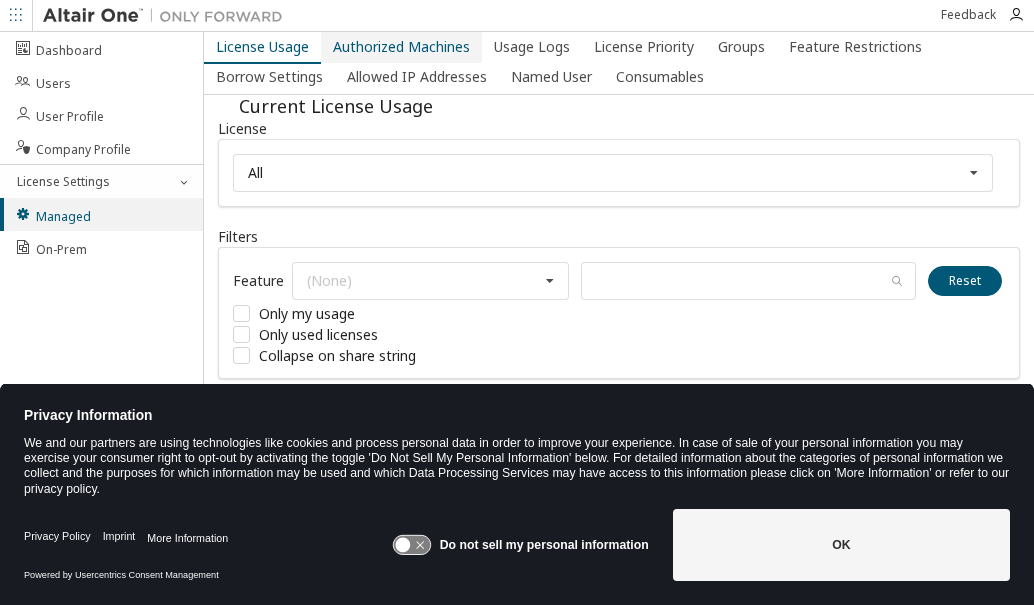 click on "Authorized Machines" at bounding box center (401, 47) 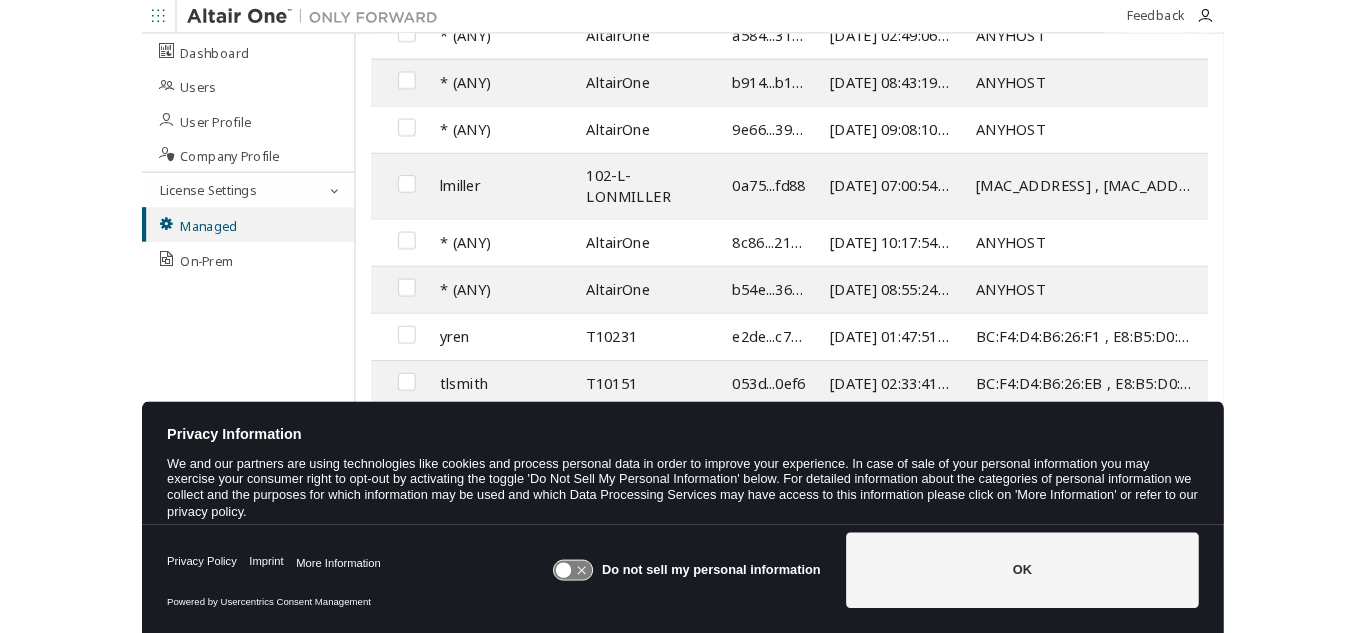 scroll, scrollTop: 167, scrollLeft: 0, axis: vertical 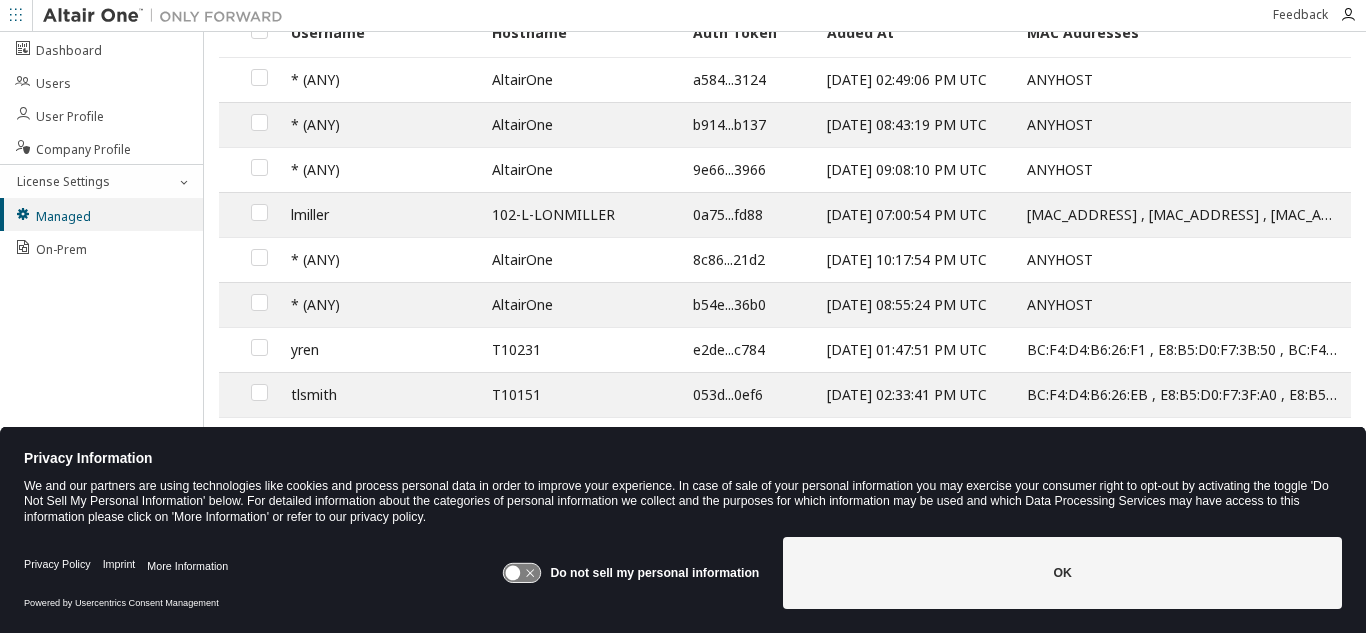click on "Privacy Policy Imprint More Information Powered by   Usercentrics Consent Management Do not sell my personal information OK" at bounding box center (683, 581) 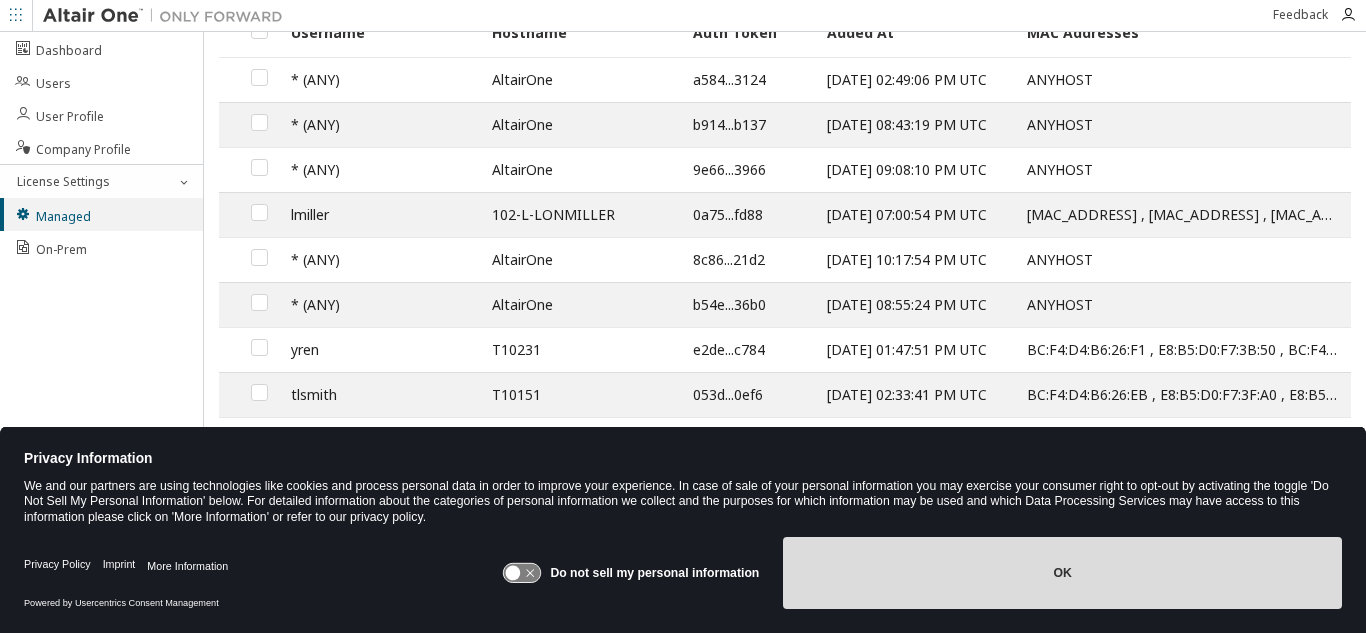 click on "OK" at bounding box center [1062, 573] 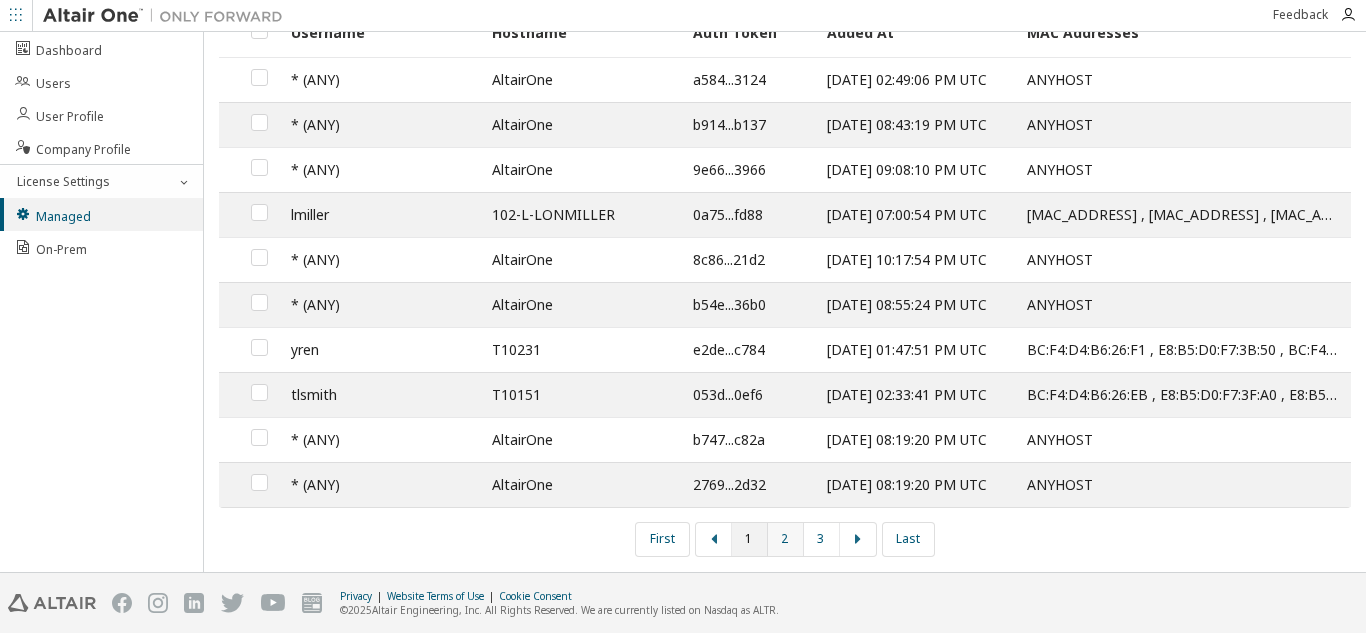 click on "2" at bounding box center [786, 539] 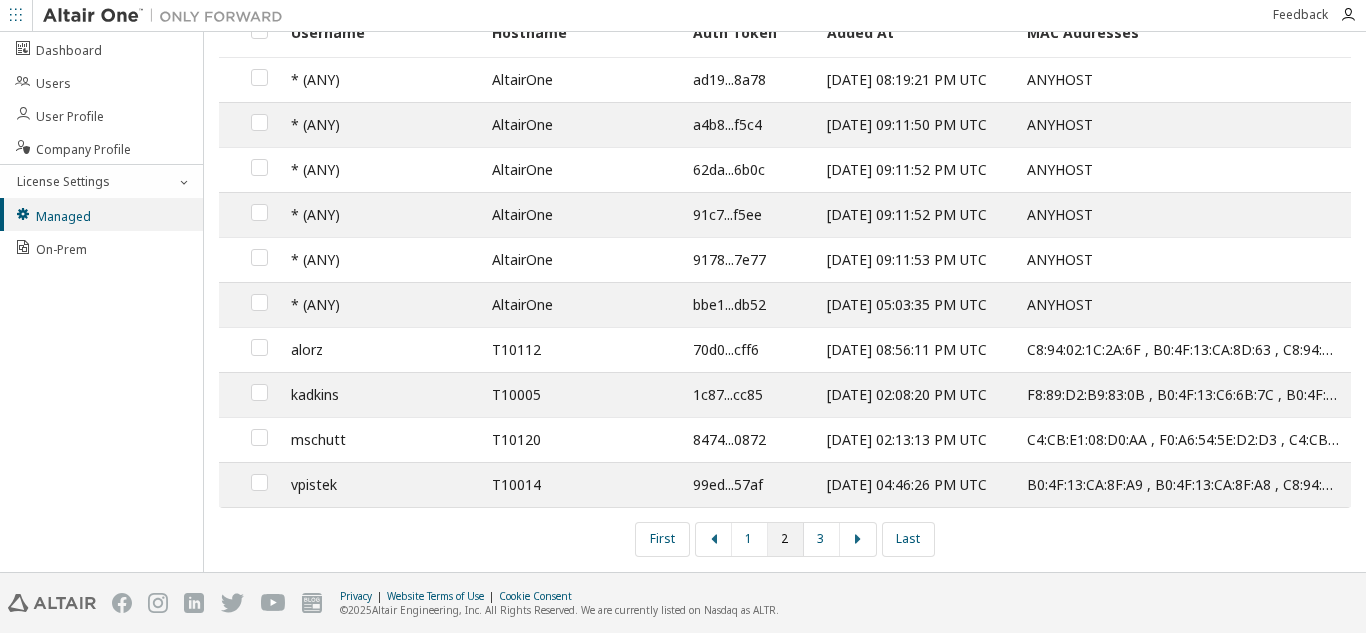 click on "2" at bounding box center [786, 539] 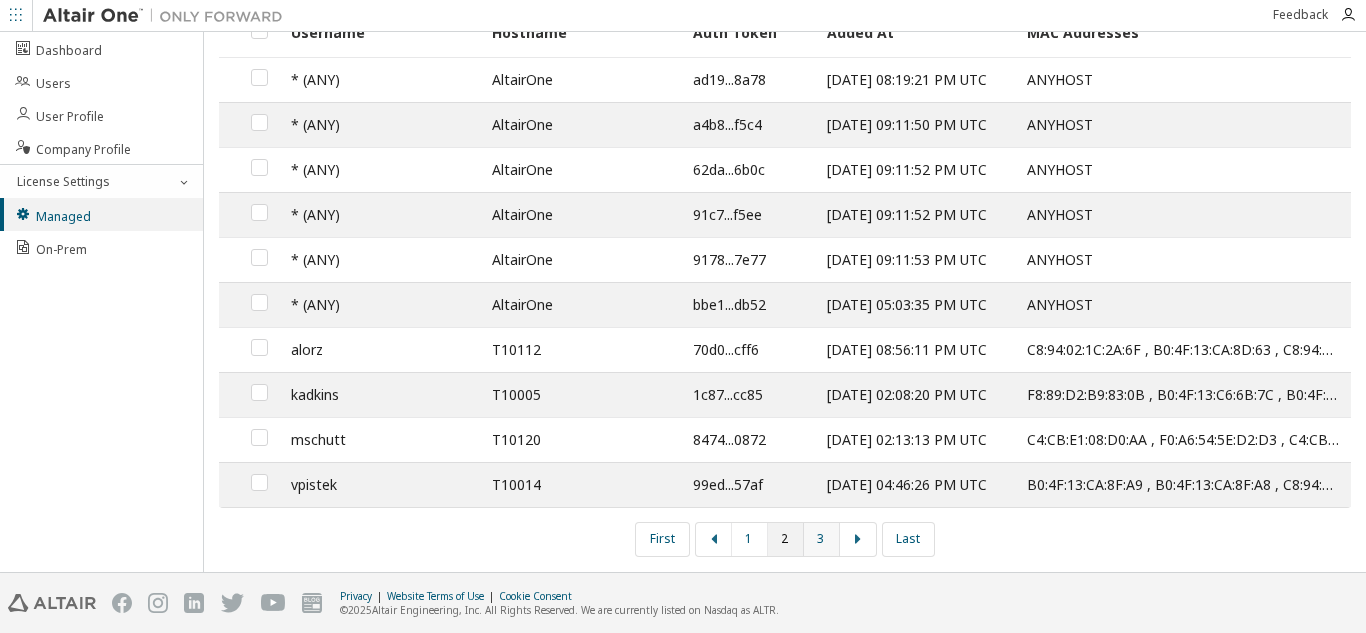 click on "3" at bounding box center [822, 539] 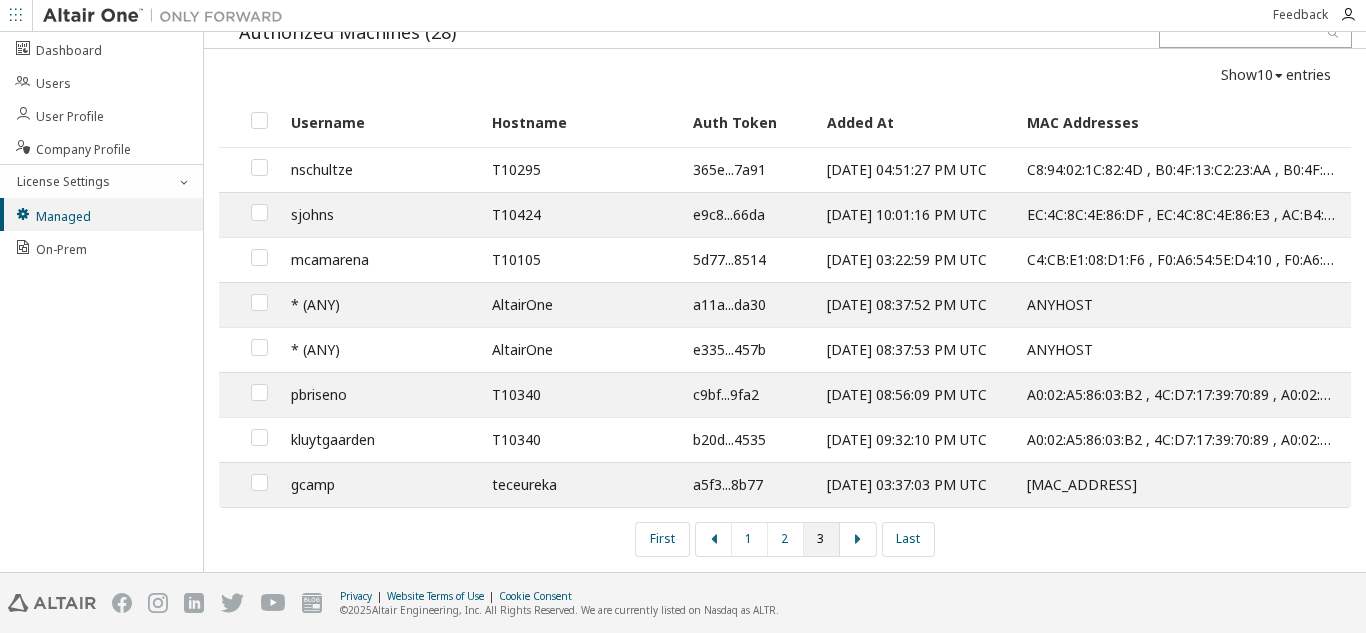 scroll, scrollTop: 77, scrollLeft: 0, axis: vertical 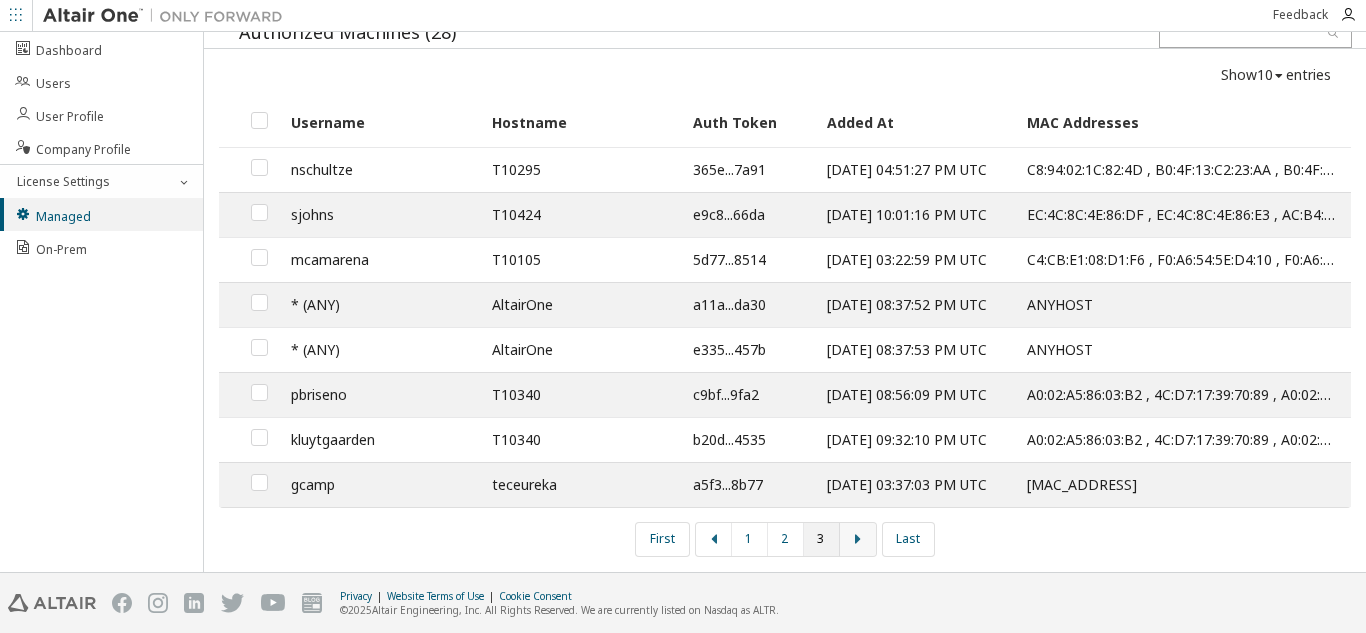 click at bounding box center (858, 539) 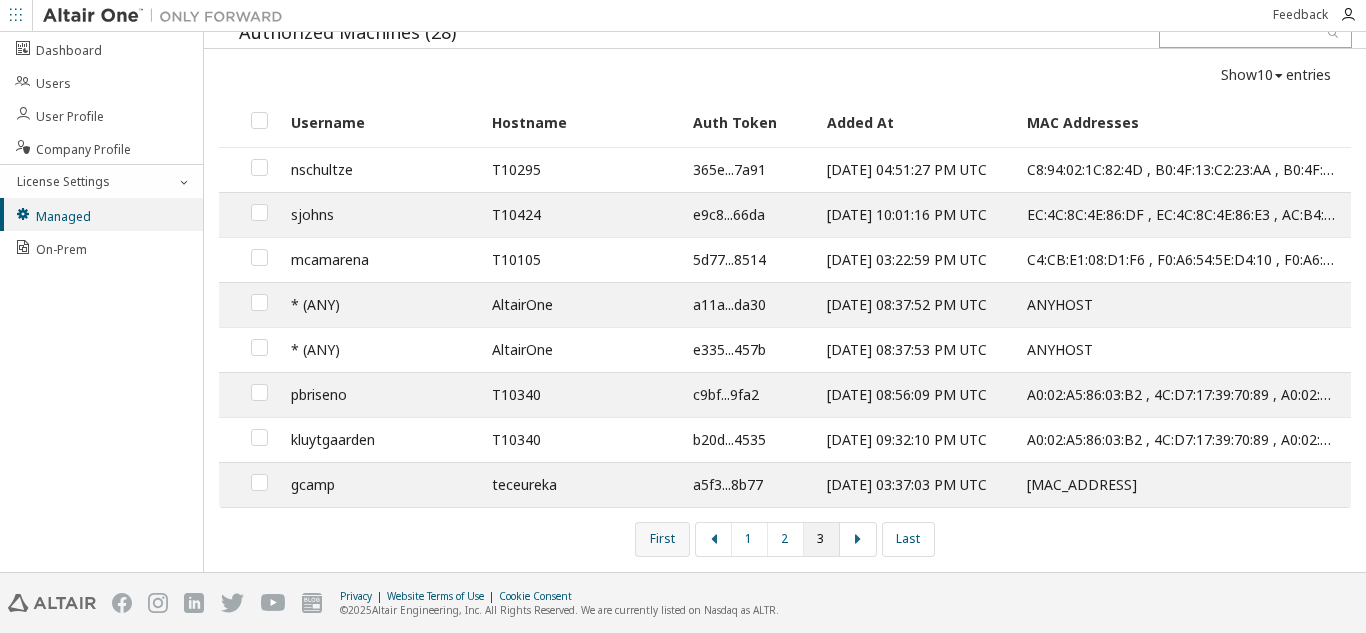 click on "First" at bounding box center (662, 539) 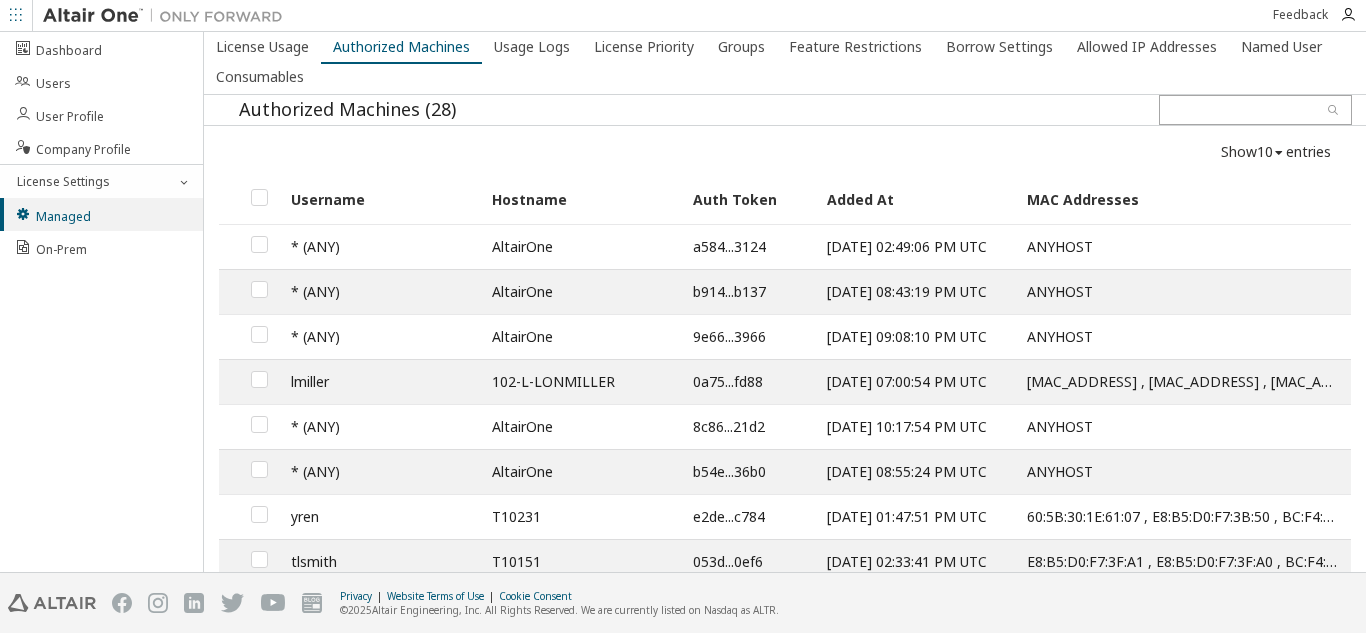 scroll, scrollTop: 167, scrollLeft: 0, axis: vertical 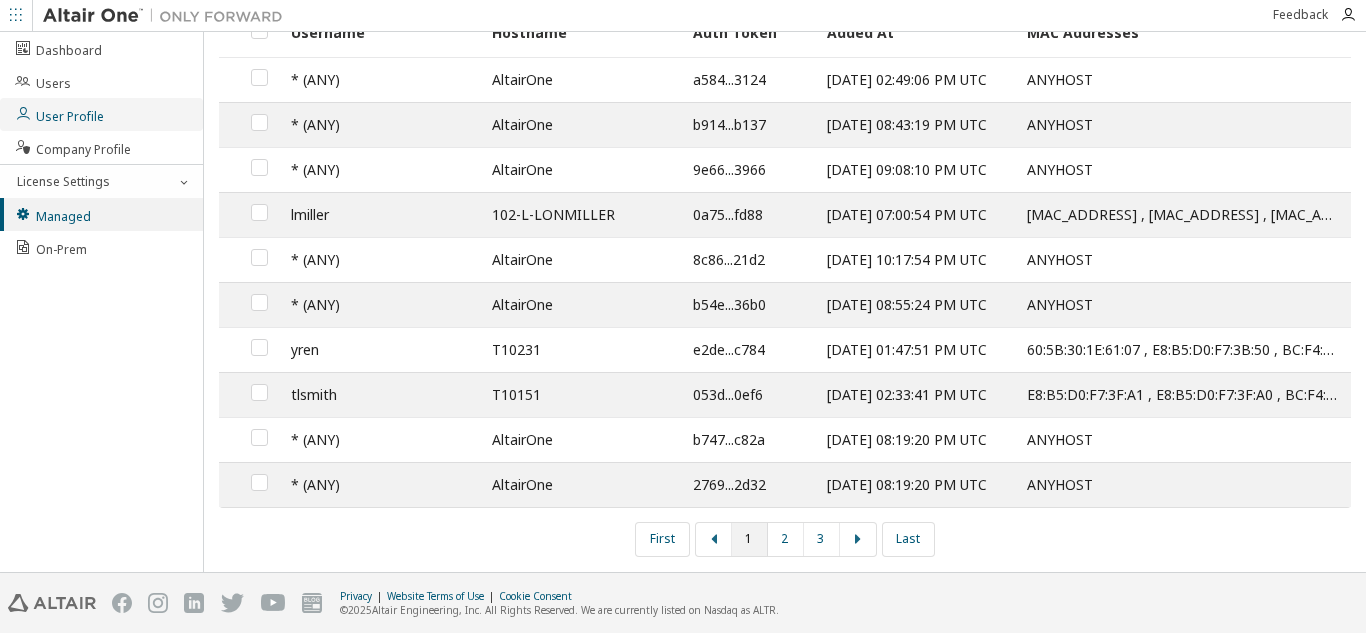 click on "User Profile" at bounding box center [101, 114] 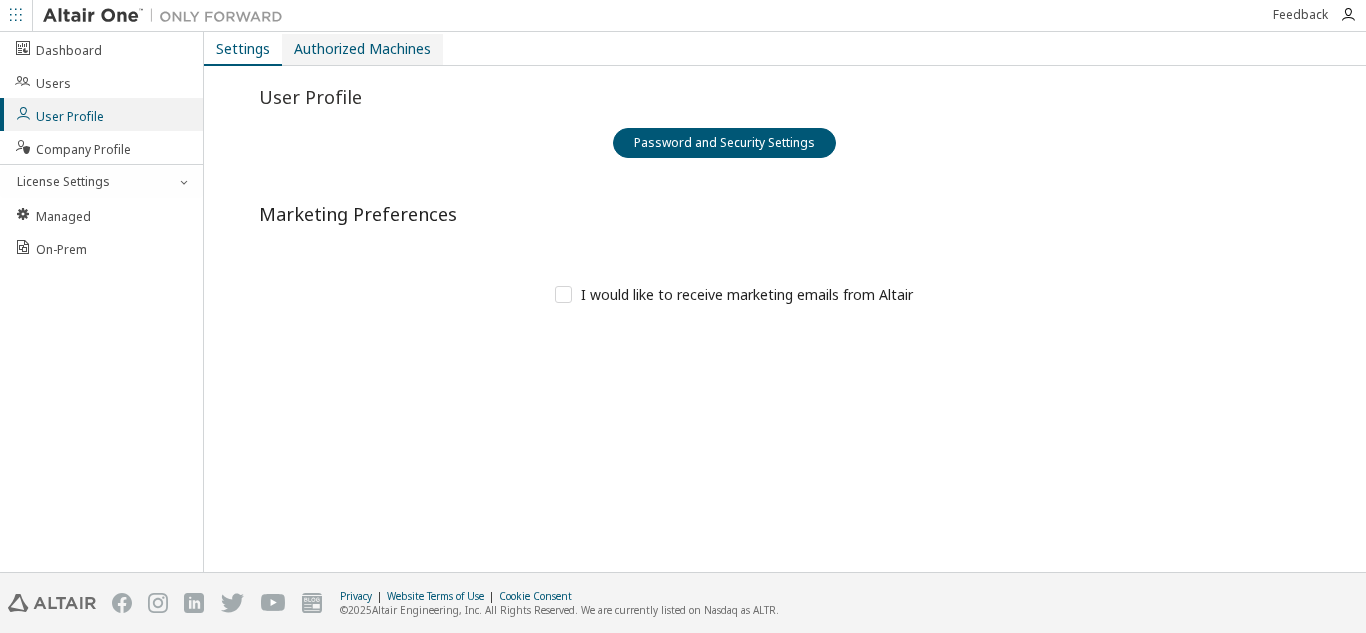 click on "Authorized Machines" at bounding box center (362, 49) 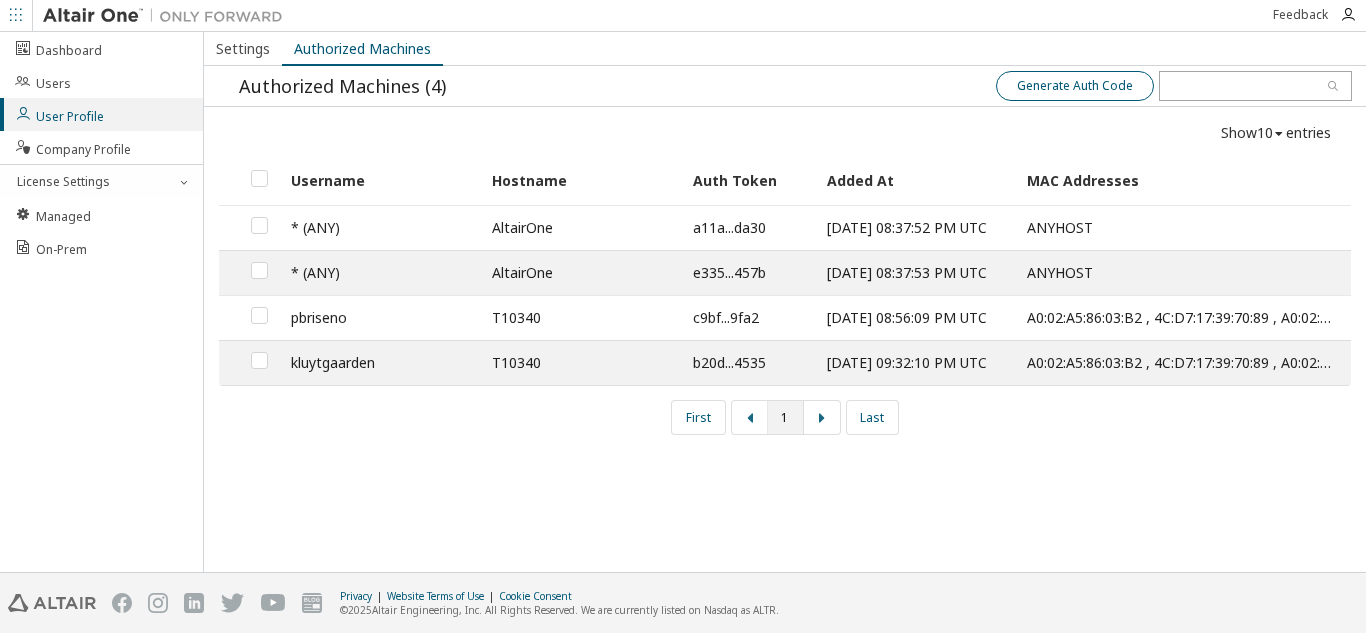 click on "Generate Auth Code" at bounding box center [1075, 86] 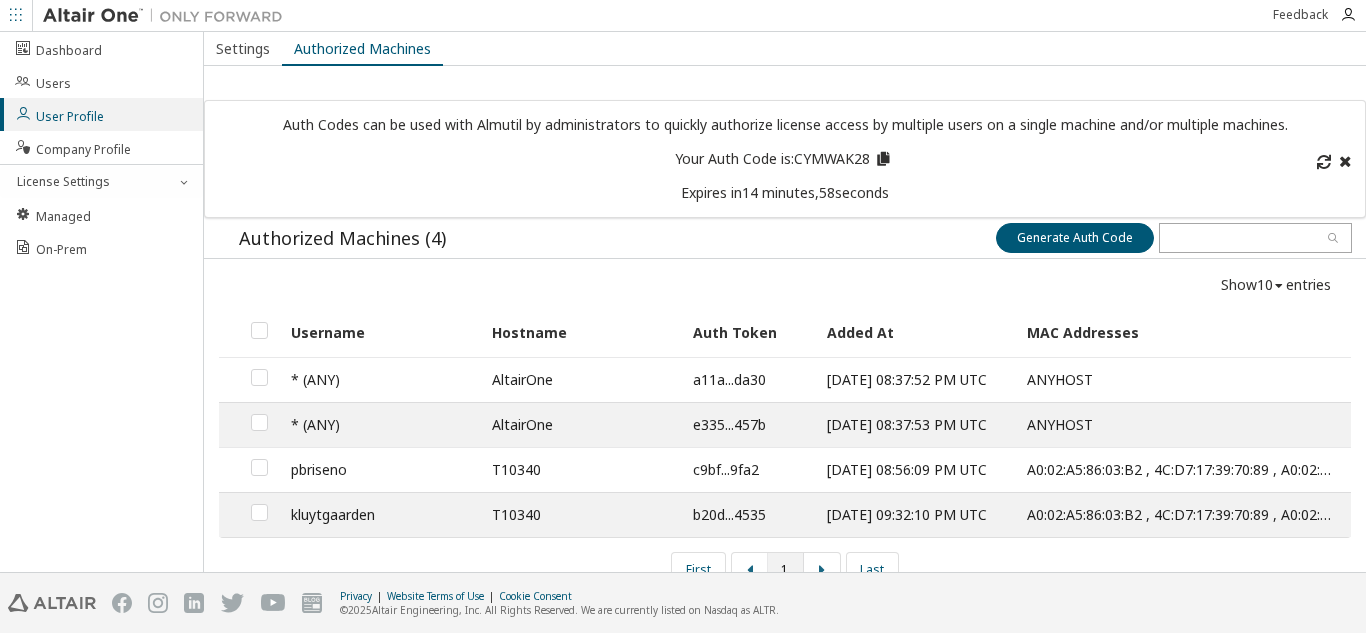 click at bounding box center (882, 156) 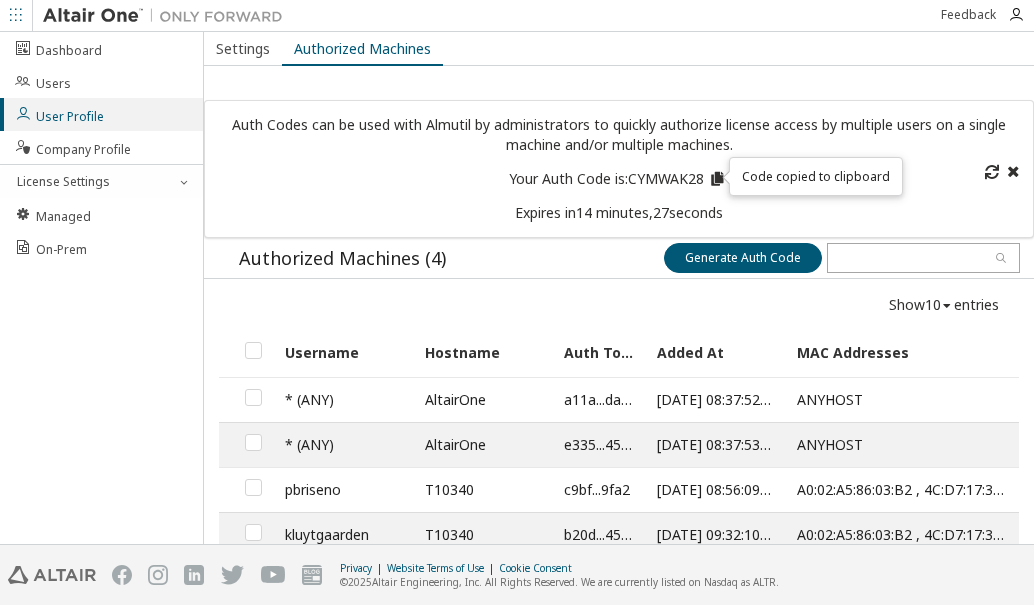 click at bounding box center [1010, 15] 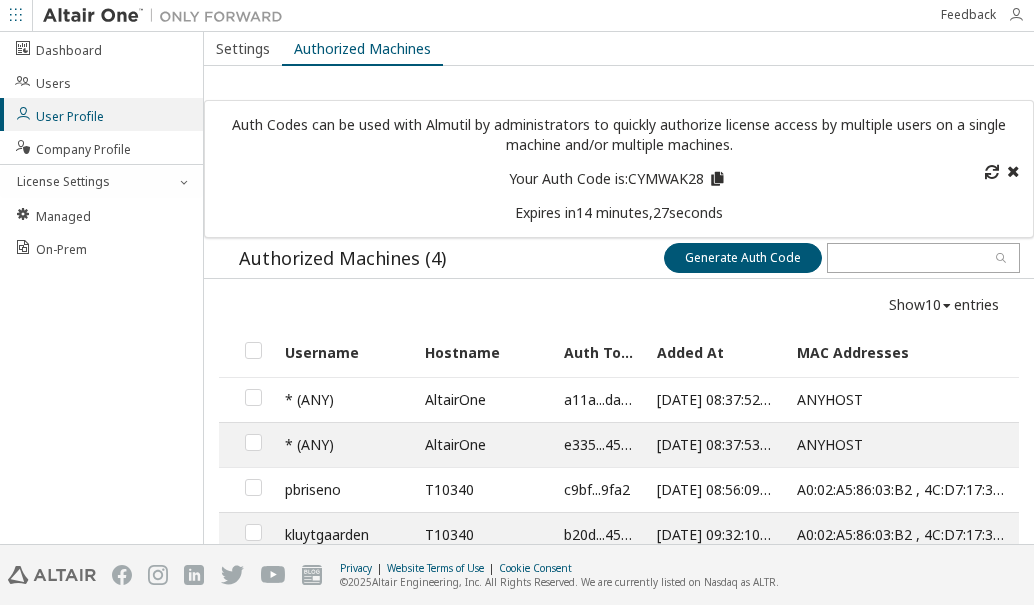 click at bounding box center [1016, 15] 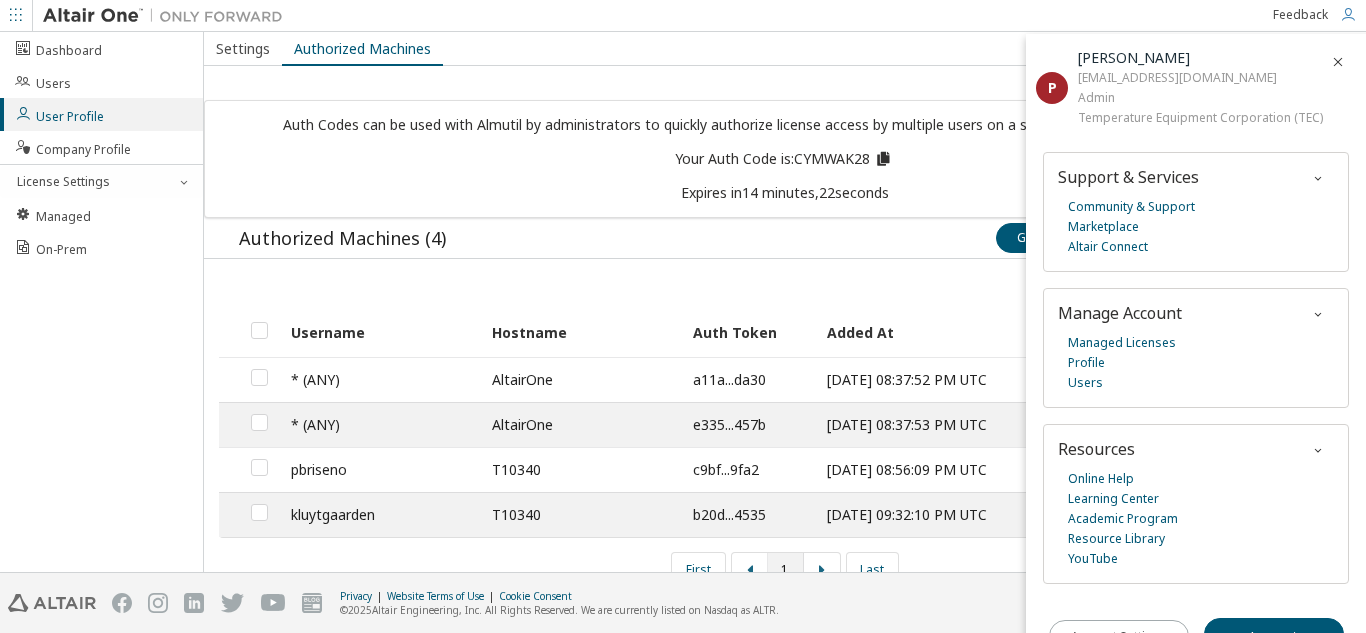 scroll, scrollTop: 41, scrollLeft: 0, axis: vertical 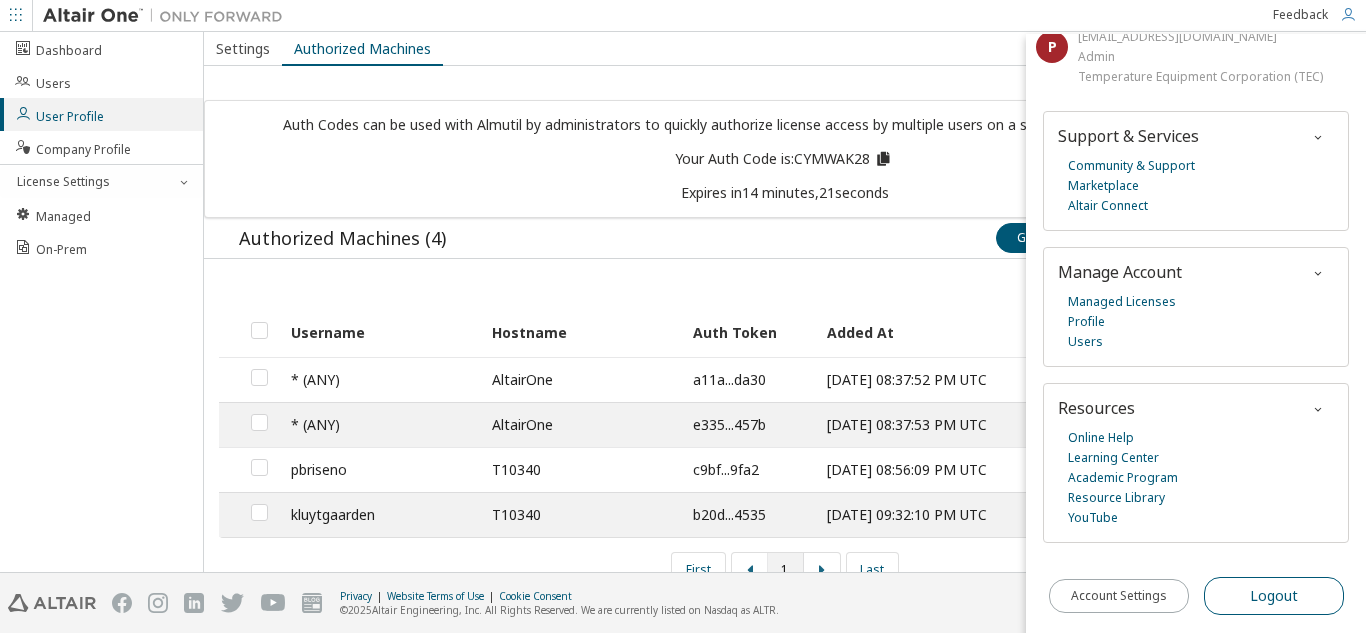 click on "Logout" at bounding box center (1274, 596) 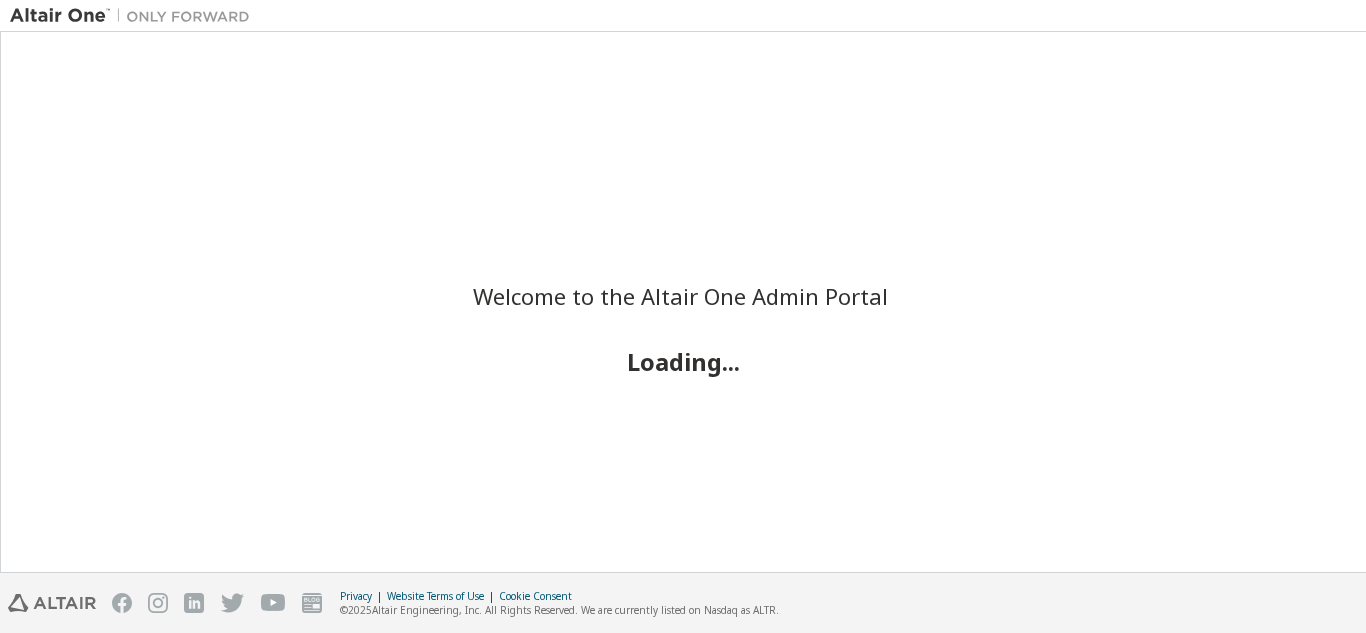 scroll, scrollTop: 0, scrollLeft: 0, axis: both 